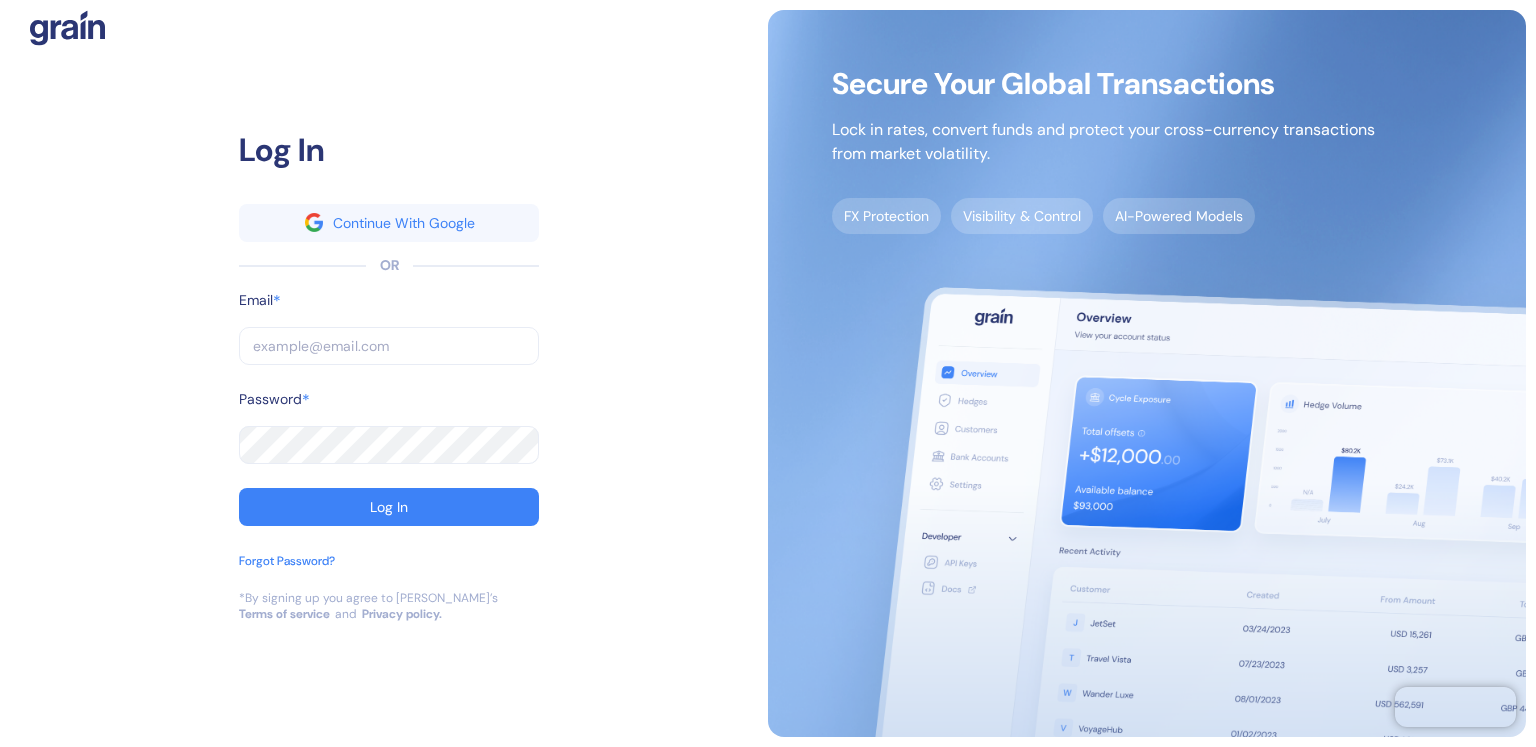 scroll, scrollTop: 0, scrollLeft: 0, axis: both 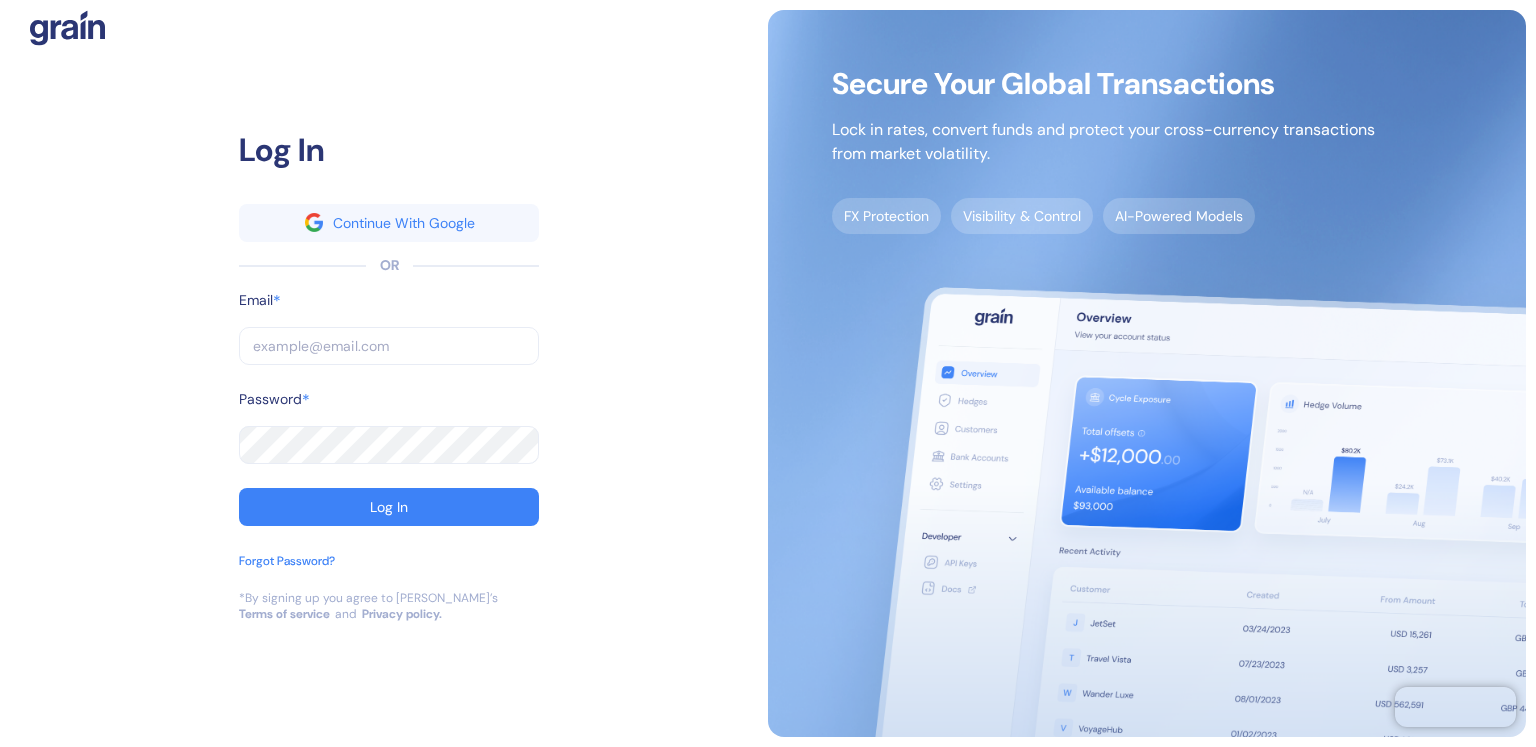 click at bounding box center (389, 346) 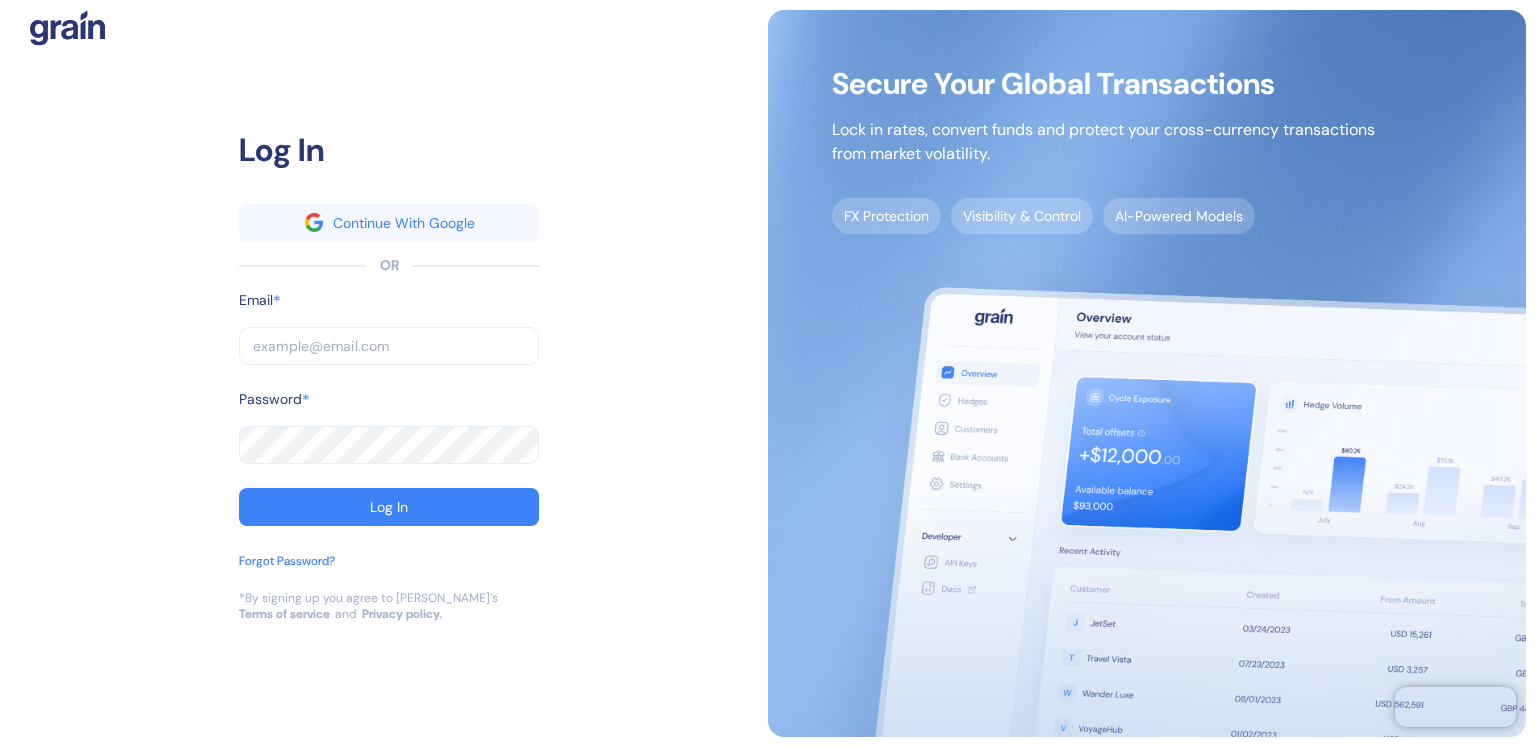 type on "[PERSON_NAME][EMAIL_ADDRESS][DOMAIN_NAME]" 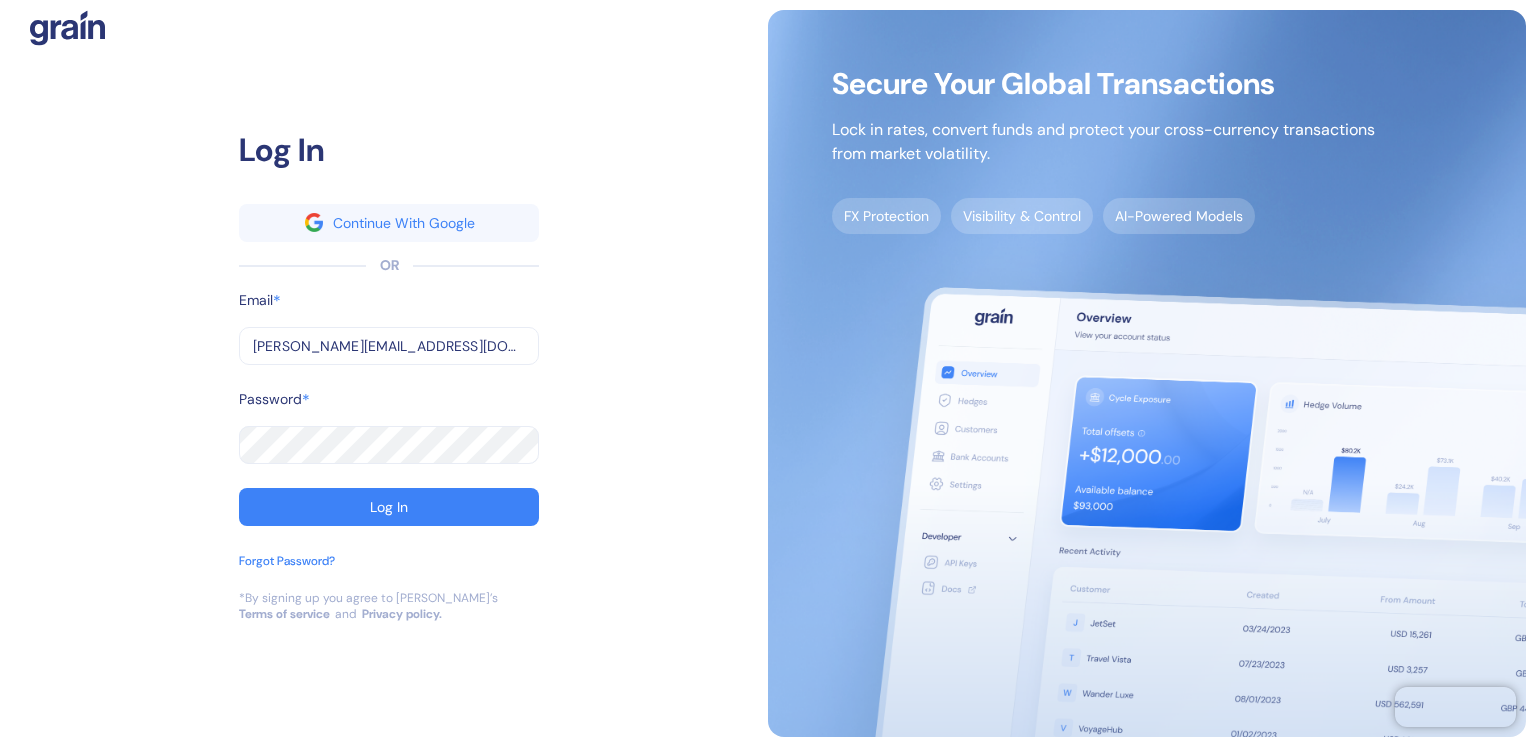 type on "[PERSON_NAME][EMAIL_ADDRESS][DOMAIN_NAME]" 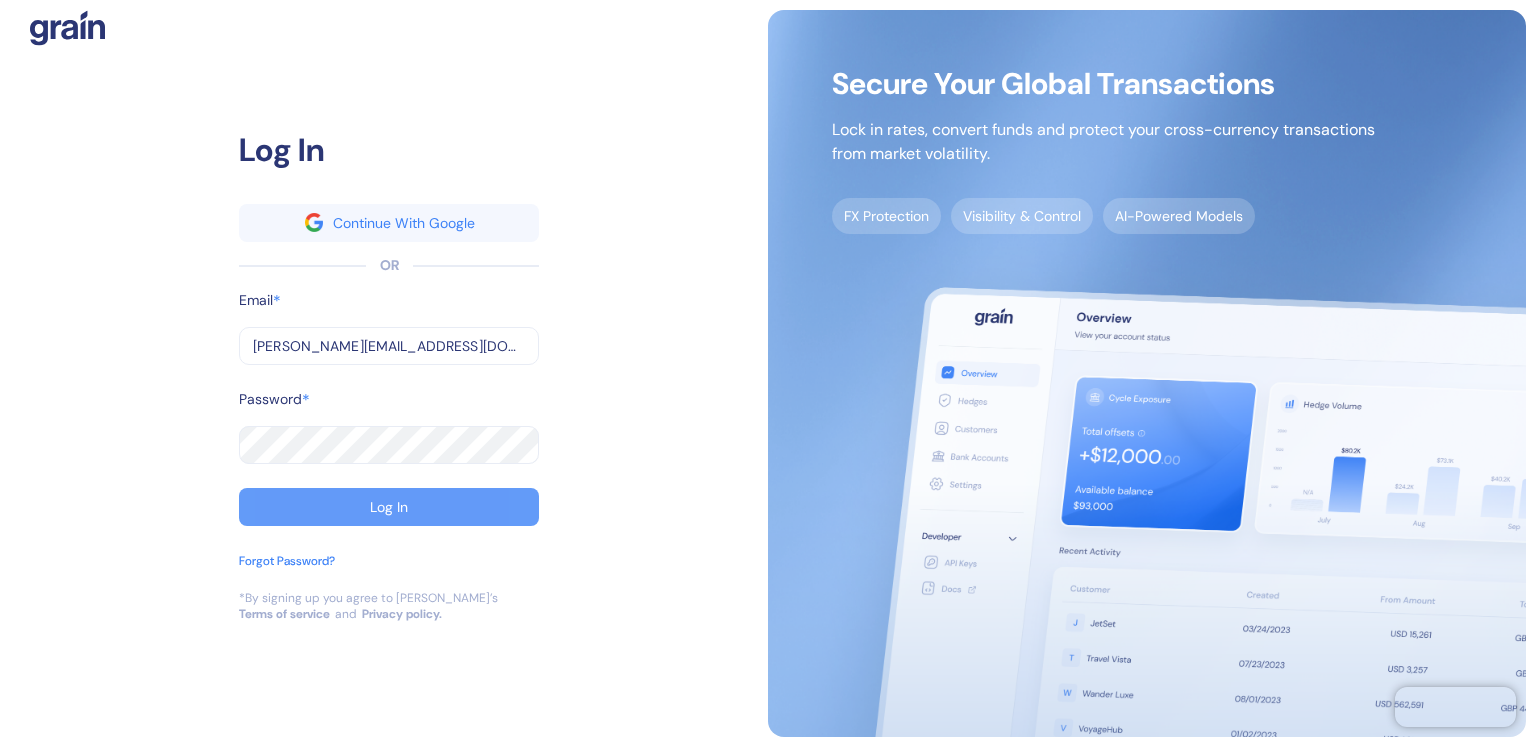 click on "Log In" at bounding box center [389, 507] 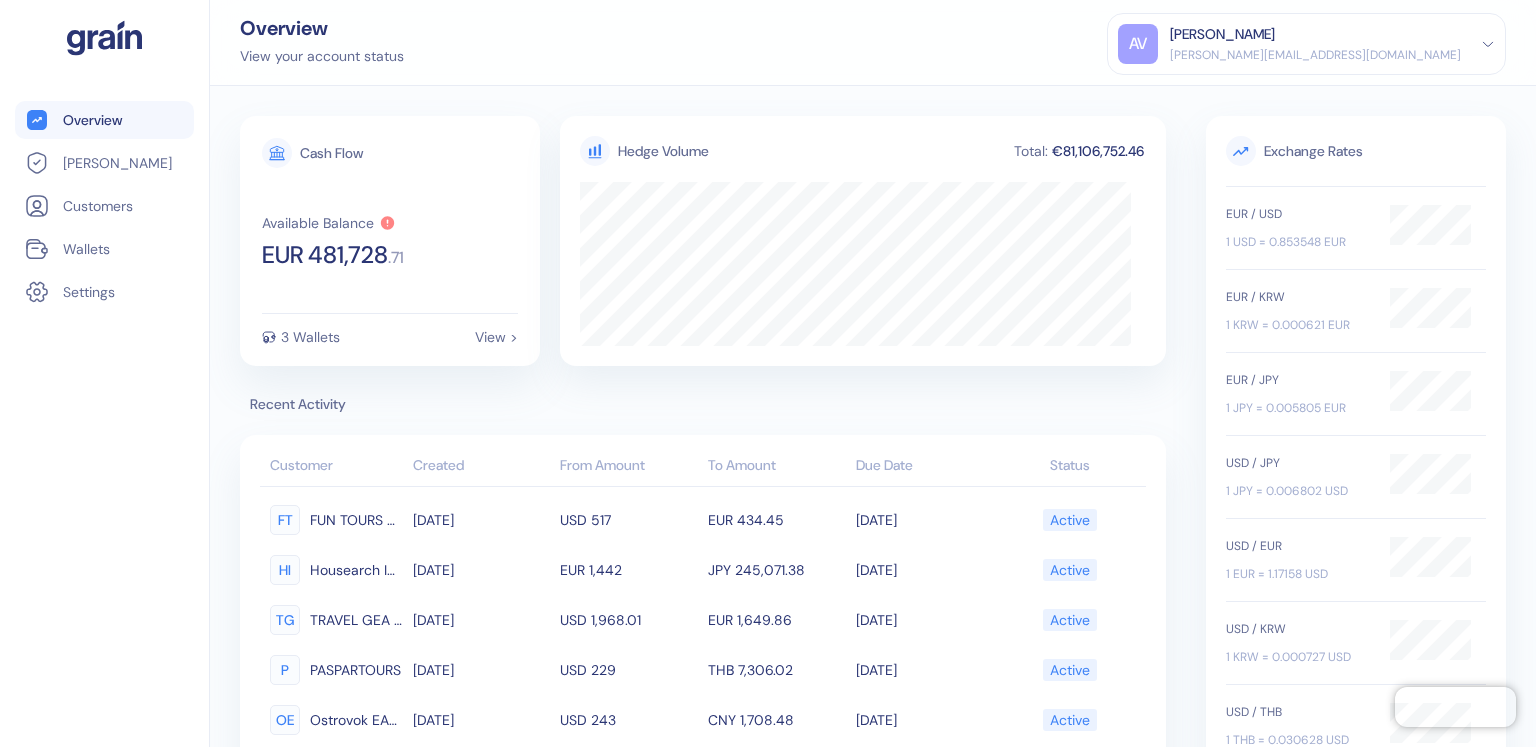 click on "Overview [PERSON_NAME] Customers Wallets Settings" at bounding box center [104, 208] 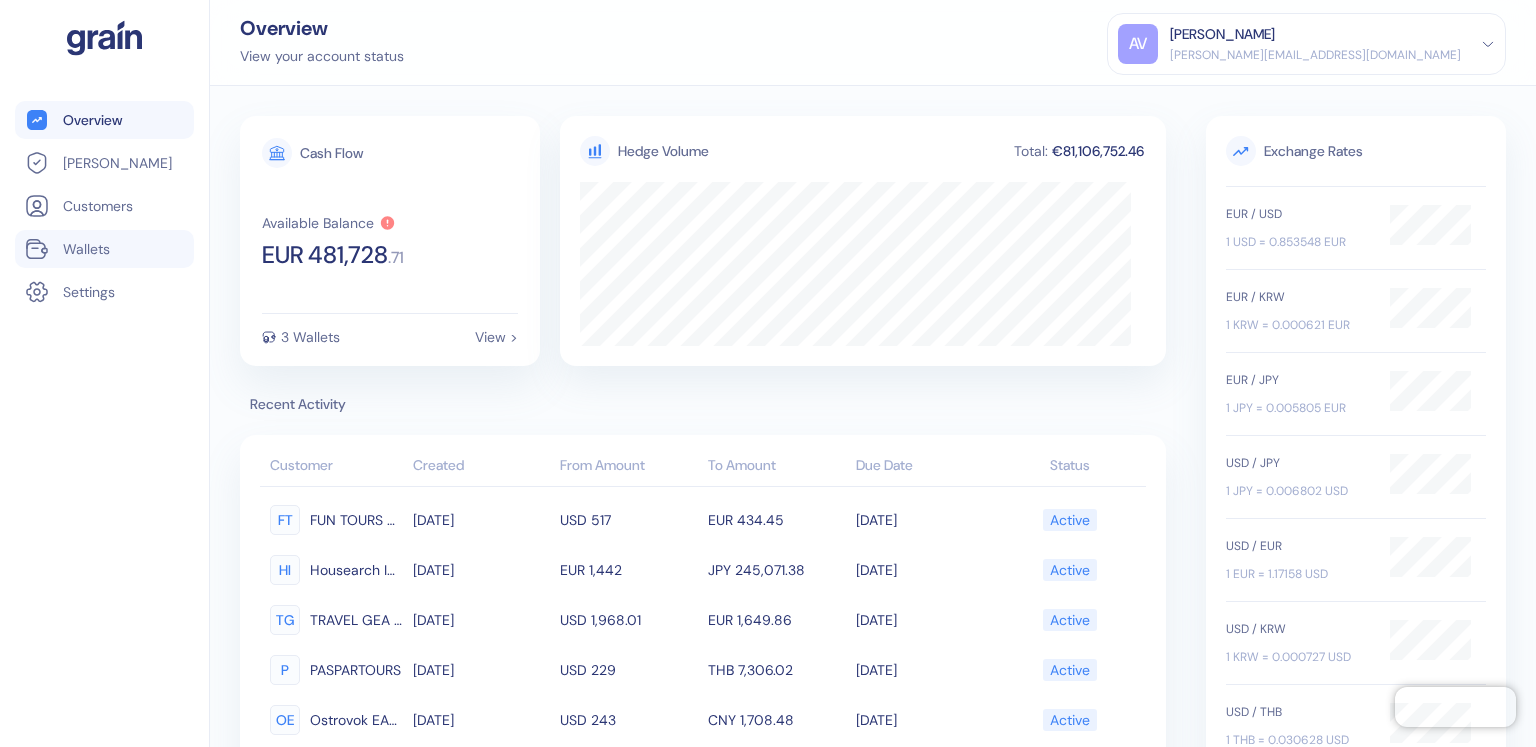 click on "Wallets" at bounding box center [86, 249] 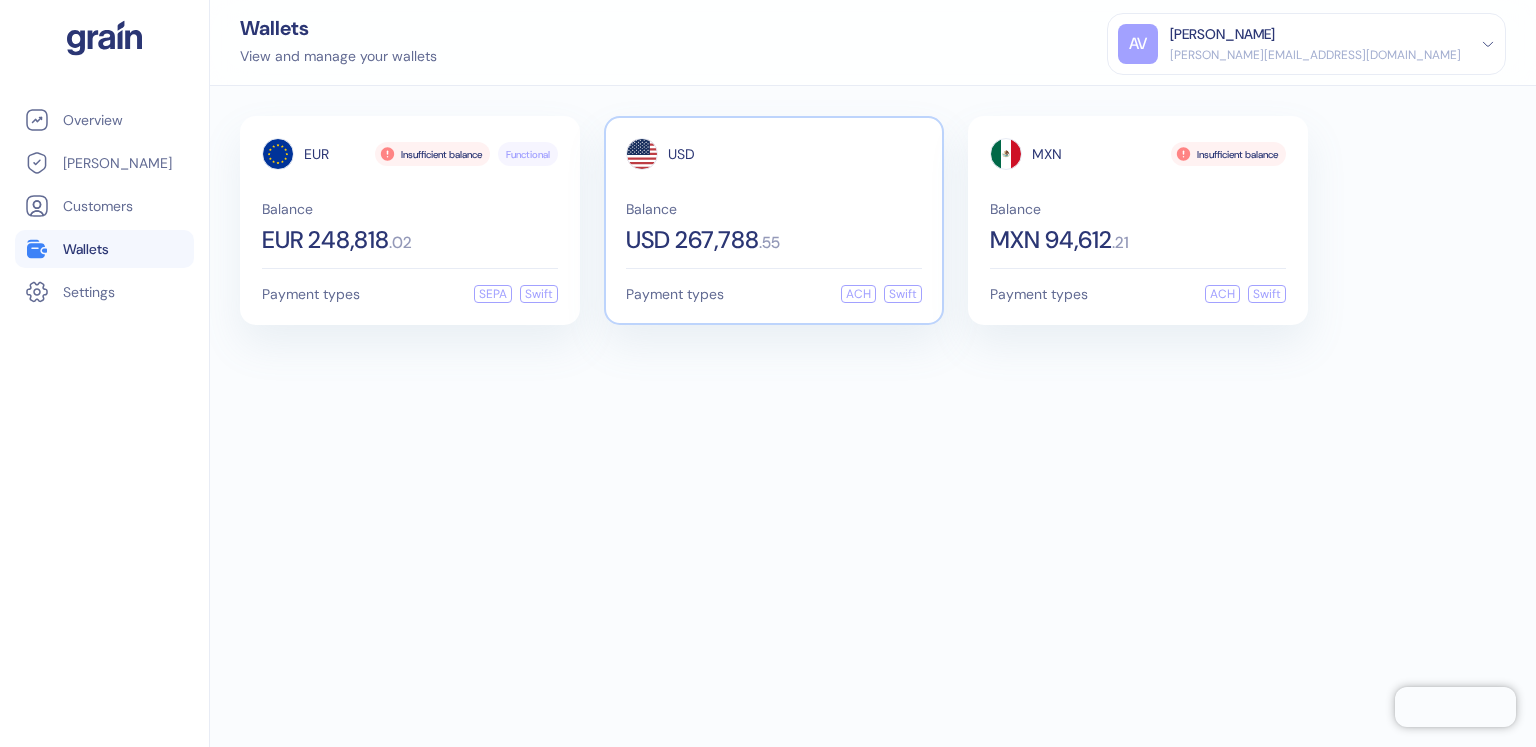 click on "USD Balance USD 267,788 . 55" at bounding box center [774, 195] 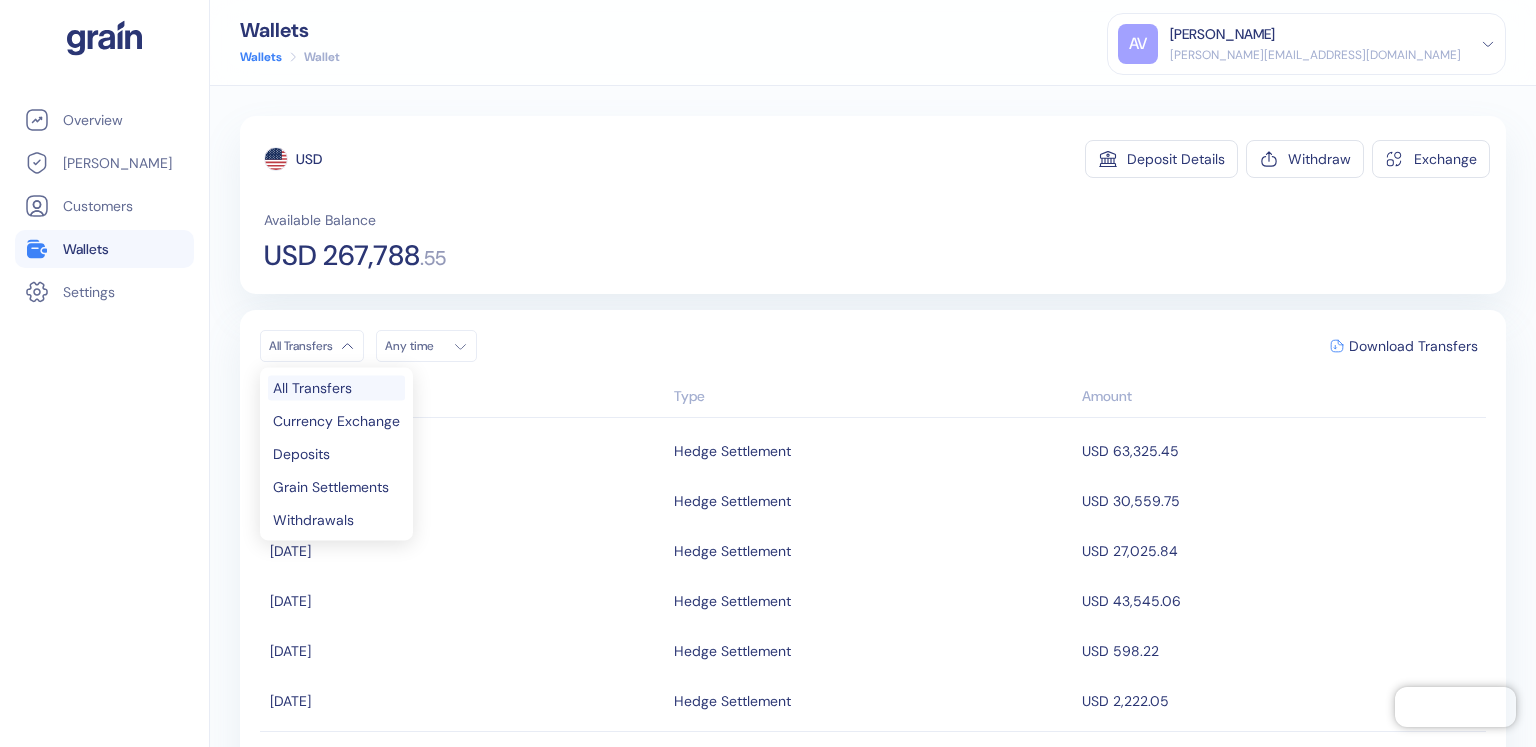 click on "Pingdom Check: App Online Overview [PERSON_NAME] Customers Wallets Settings Wallets Wallets Wallet AV [PERSON_NAME] [PERSON_NAME][EMAIL_ADDRESS][DOMAIN_NAME] Sign Out USD Deposit Details Withdraw Exchange Available Balance USD 267,788 . 55 All Transfers Any time Download Transfers Date Type Amount [DATE] Hedge Settlement USD 63,325.45 [DATE] Hedge Settlement USD 30,559.75 [DATE] Hedge Settlement USD 27,025.84 [DATE] Hedge Settlement USD 43,545.06 [DATE] Hedge Settlement USD 598.22 [DATE] Hedge Settlement USD 2,222.05 [DATE] Hedge Settlement USD 6,260.04 [DATE] Hedge Settlement USD 3,841.07 [DATE] Hedge Settlement USD 2,292.11 [DATE] Hedge Settlement USD 495.94 [DATE] Hedge Settlement USD 506.49 [DATE] Hedge Settlement USD 2,472.49 [DATE] Hedge Settlement USD 1,440.95 [DATE] Hedge Settlement USD 797.29 [DATE] Hedge Settlement USD 1,115.49 [DATE] Hedge Settlement USD 9,514.38 [DATE] Hedge Settlement USD 317.95 [DATE] Hedge Settlement USD 3,055.82 1" at bounding box center (768, 373) 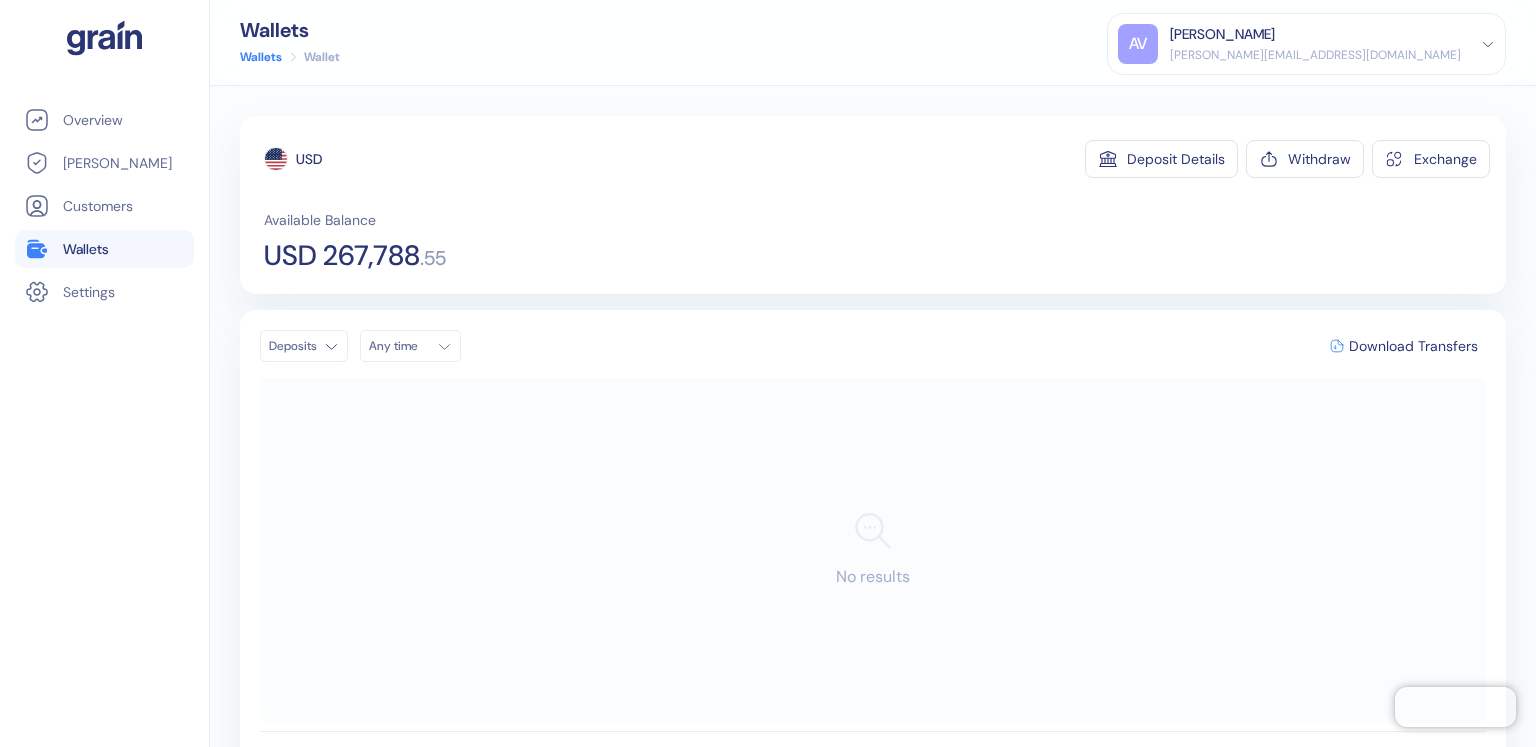 click on "Wallets" at bounding box center [86, 249] 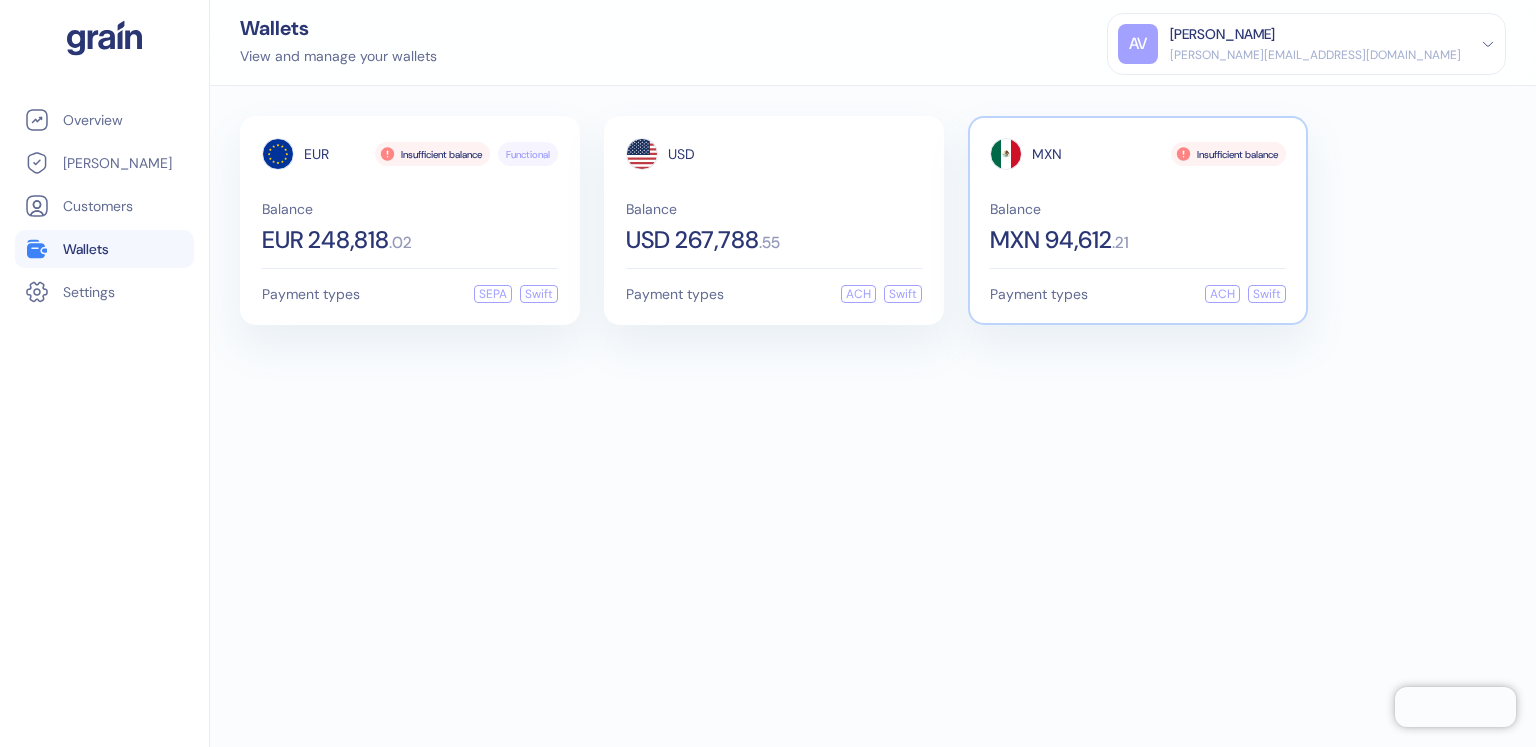 click on "Balance MXN 94,612 . 21" at bounding box center [1138, 227] 